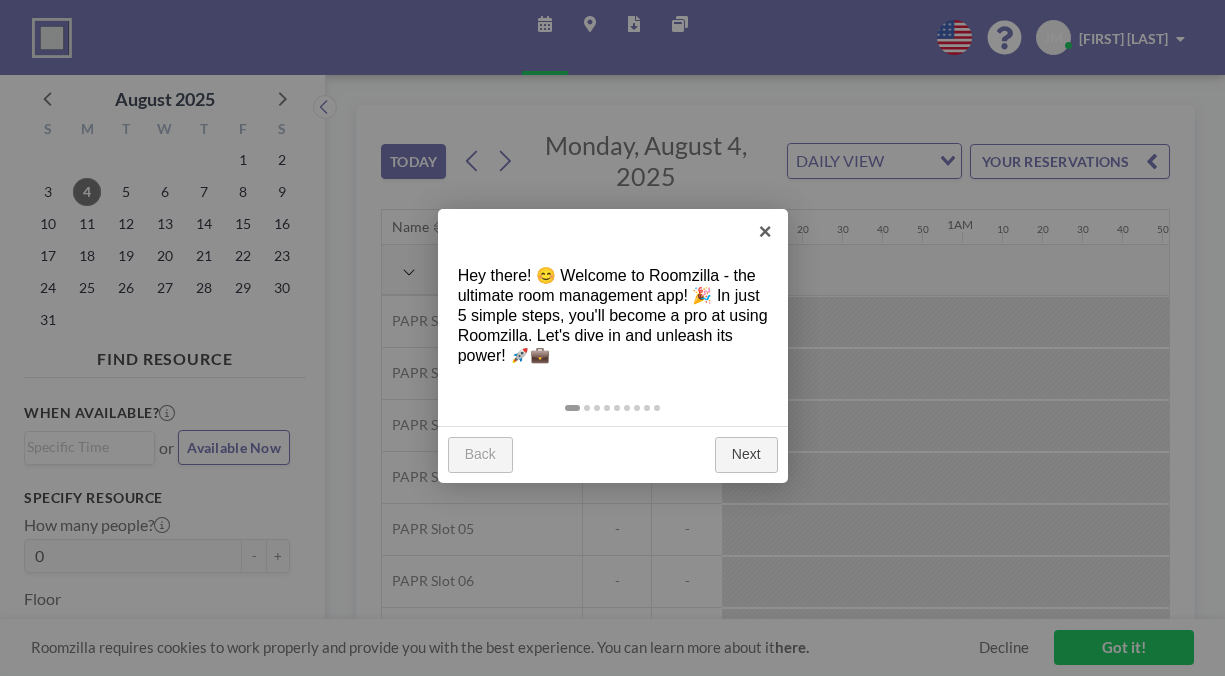 scroll, scrollTop: 0, scrollLeft: 0, axis: both 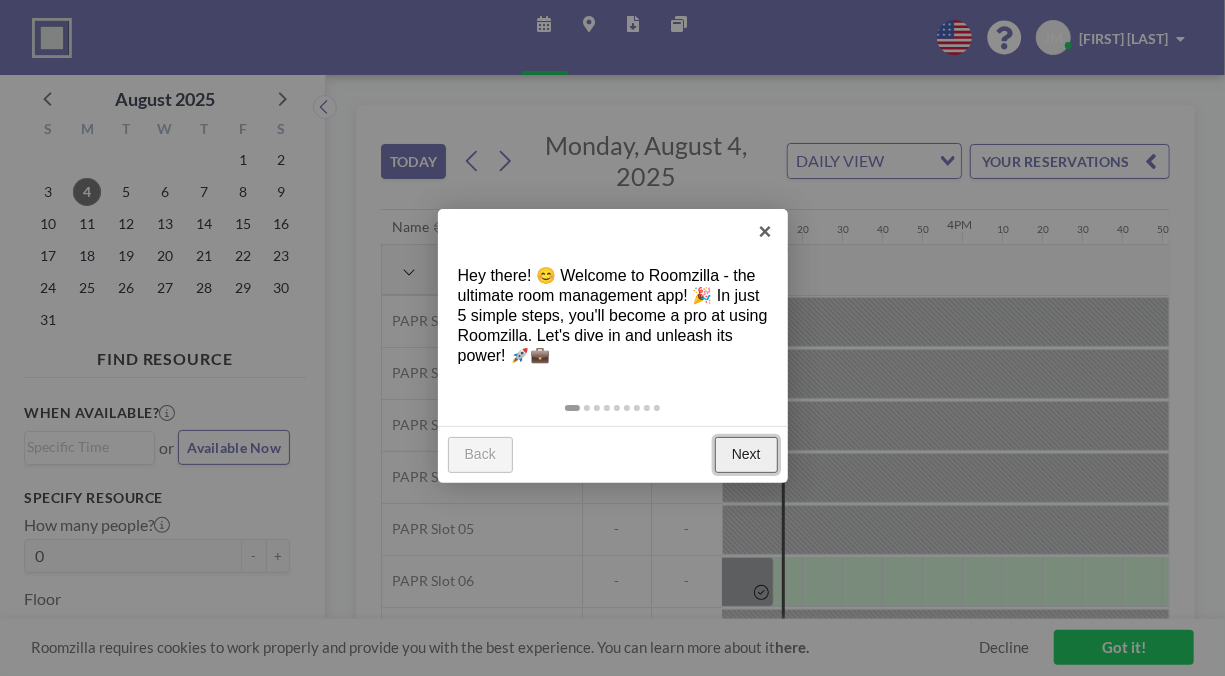 click on "Next" at bounding box center (746, 455) 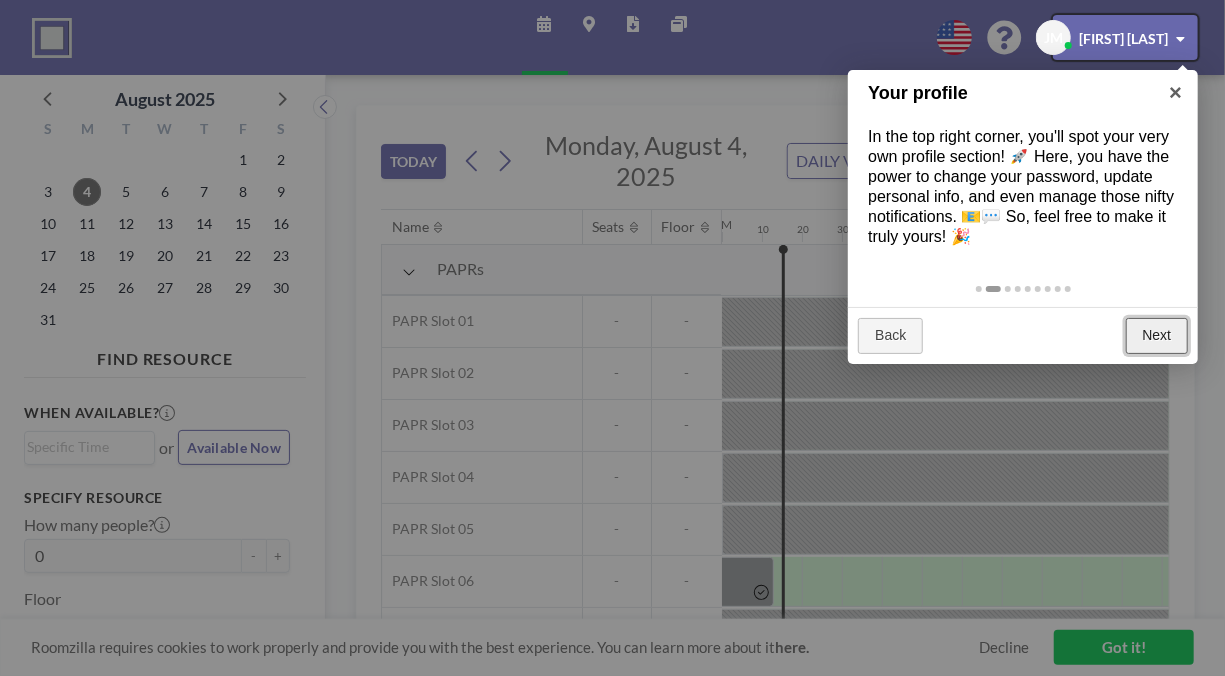 click on "Next" at bounding box center (1157, 336) 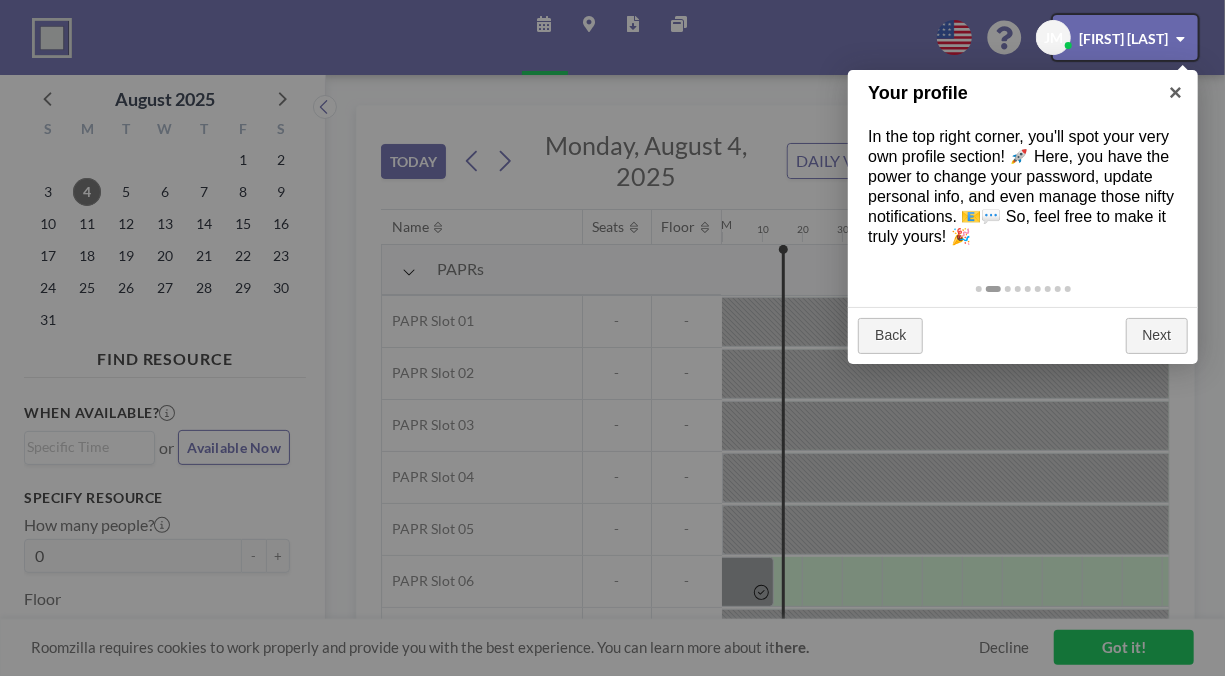 scroll, scrollTop: 51, scrollLeft: 3600, axis: both 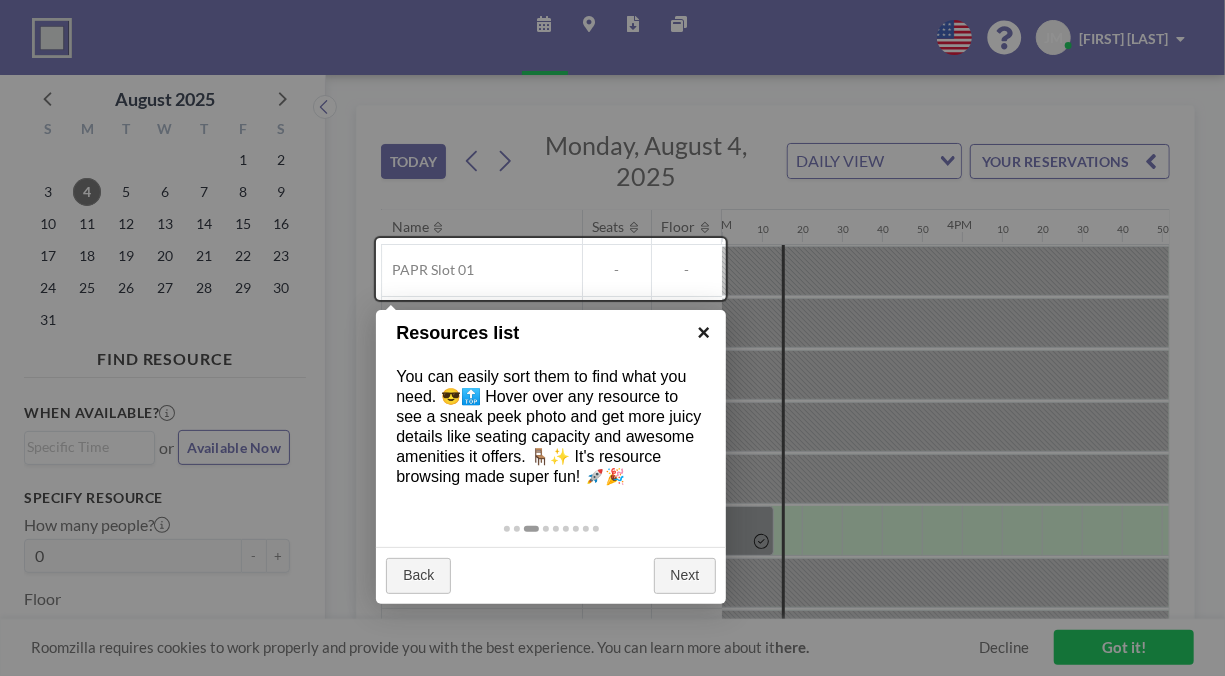 click on "×" at bounding box center [703, 332] 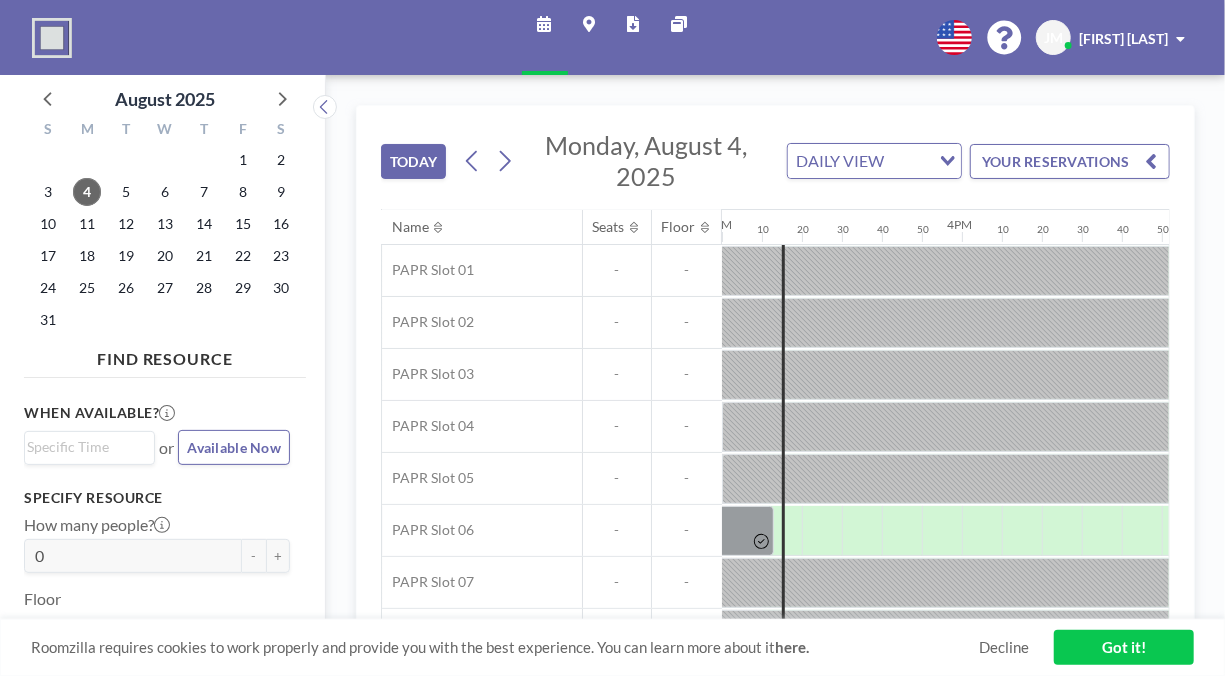 click on "Schedule Maps Reports Other sites  English   Polski   日本語   Española  JM  [FIRST] [LAST]" at bounding box center (612, 37) 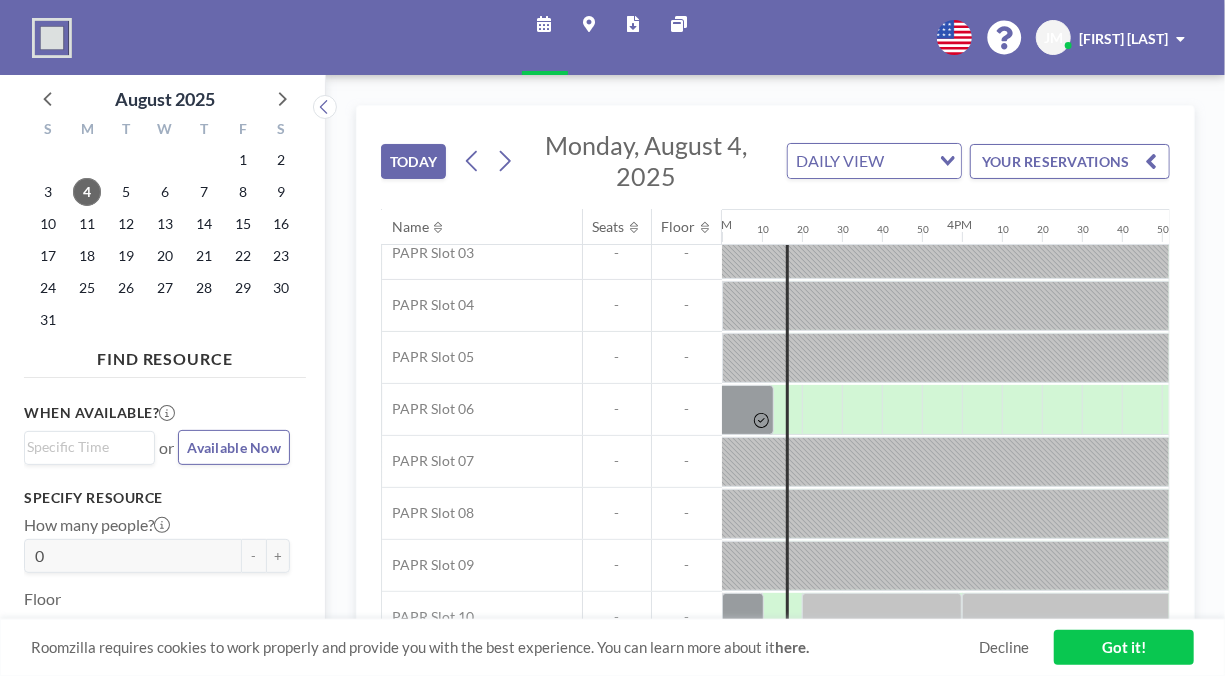 scroll, scrollTop: 204, scrollLeft: 3600, axis: both 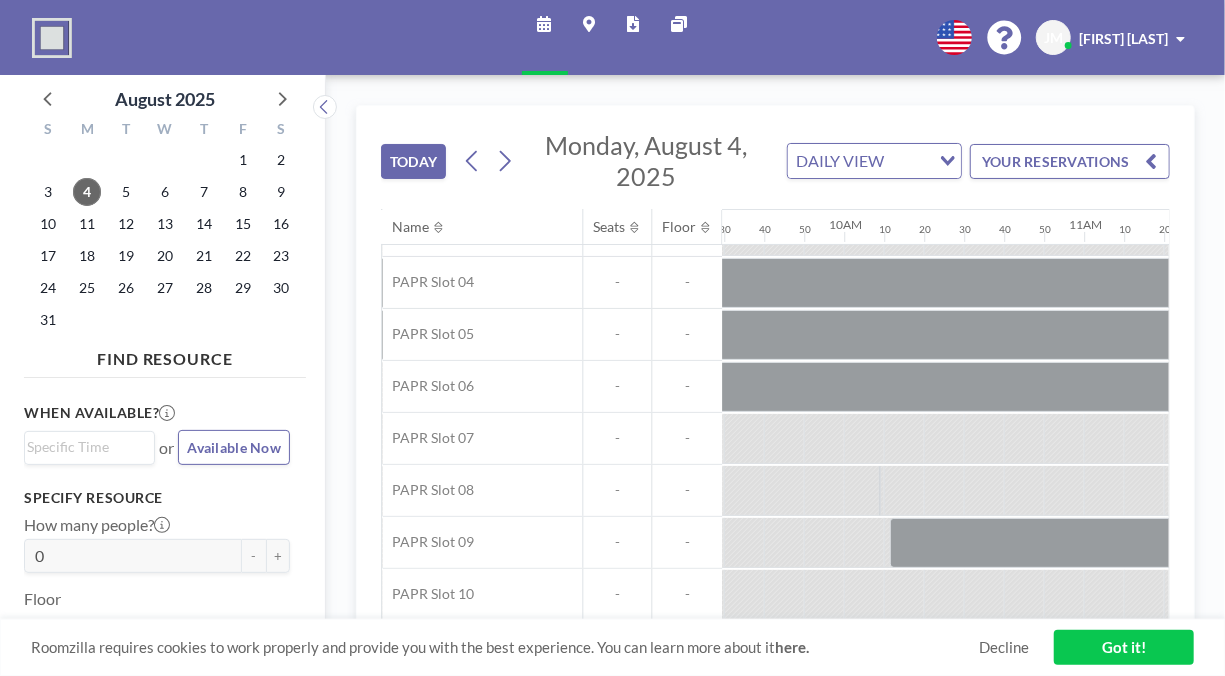 click on "Schedule Maps Reports Other sites  English   Polski   日本語   Española  JM  [FIRST] [LAST]" at bounding box center [612, 37] 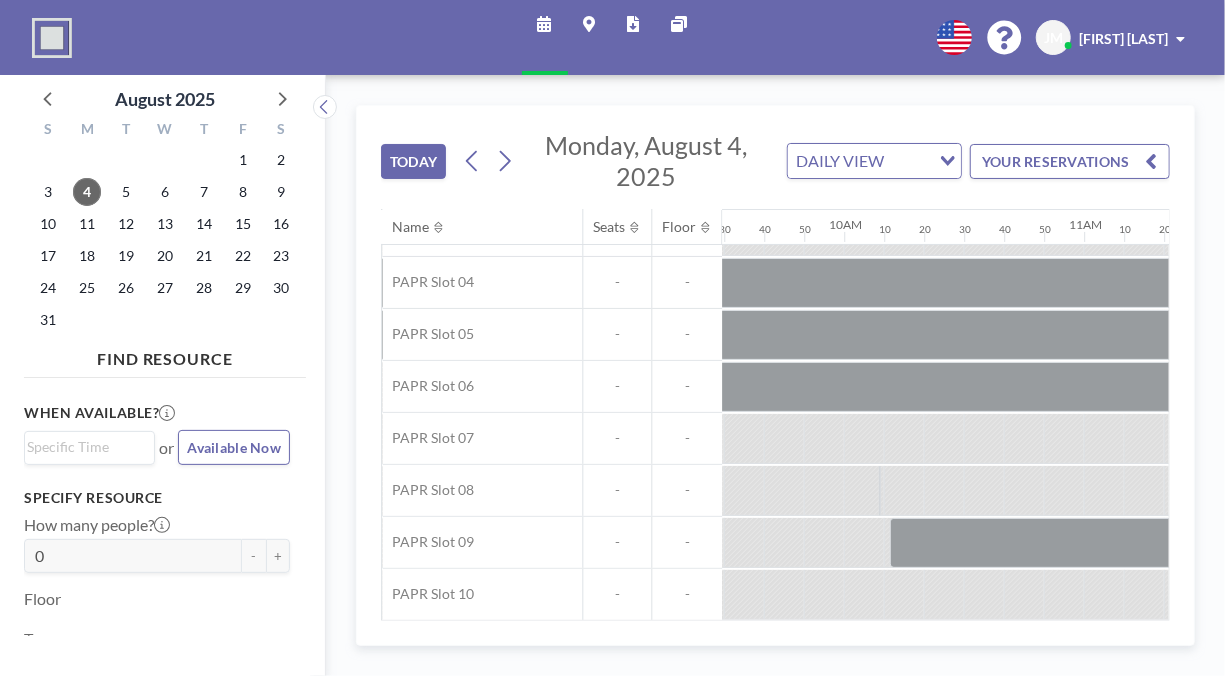 click on "Schedule Maps Reports Other sites  English   Polski   日本語   Española  JM  [FIRST] [LAST]" at bounding box center [612, 37] 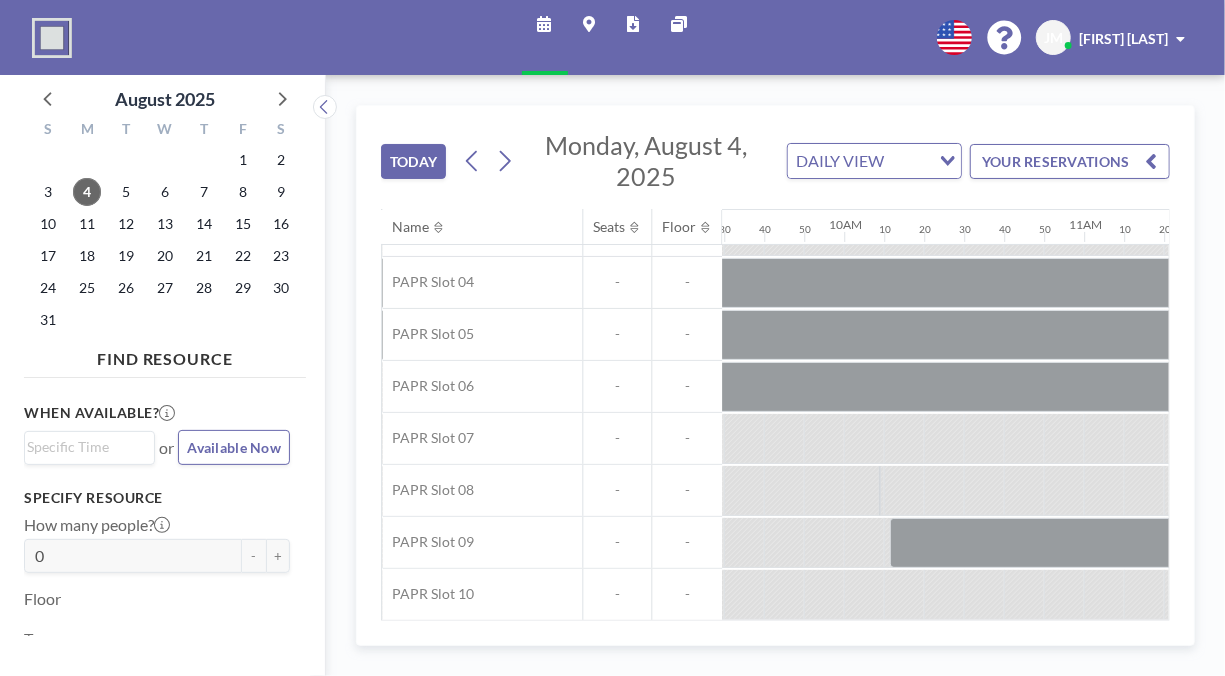 drag, startPoint x: 851, startPoint y: 25, endPoint x: 889, endPoint y: 37, distance: 39.849716 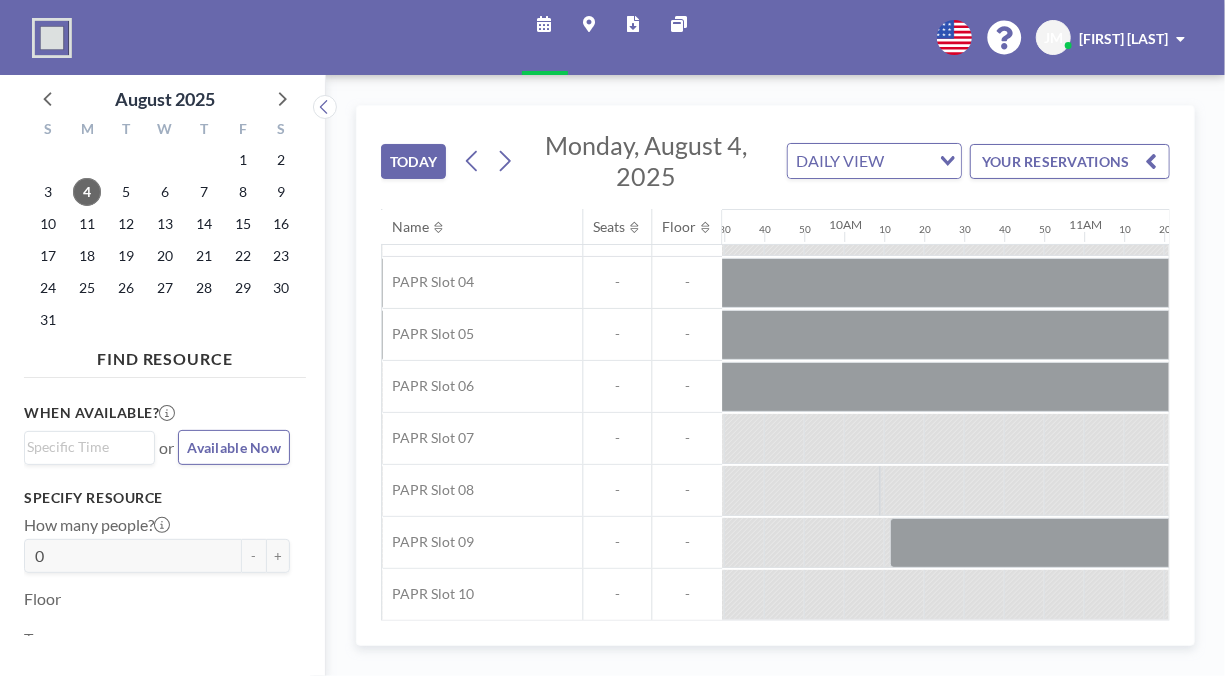 click on "Schedule Maps Reports Other sites  English   Polski   日本語   Española  JM  [FIRST] [LAST]" at bounding box center (612, 37) 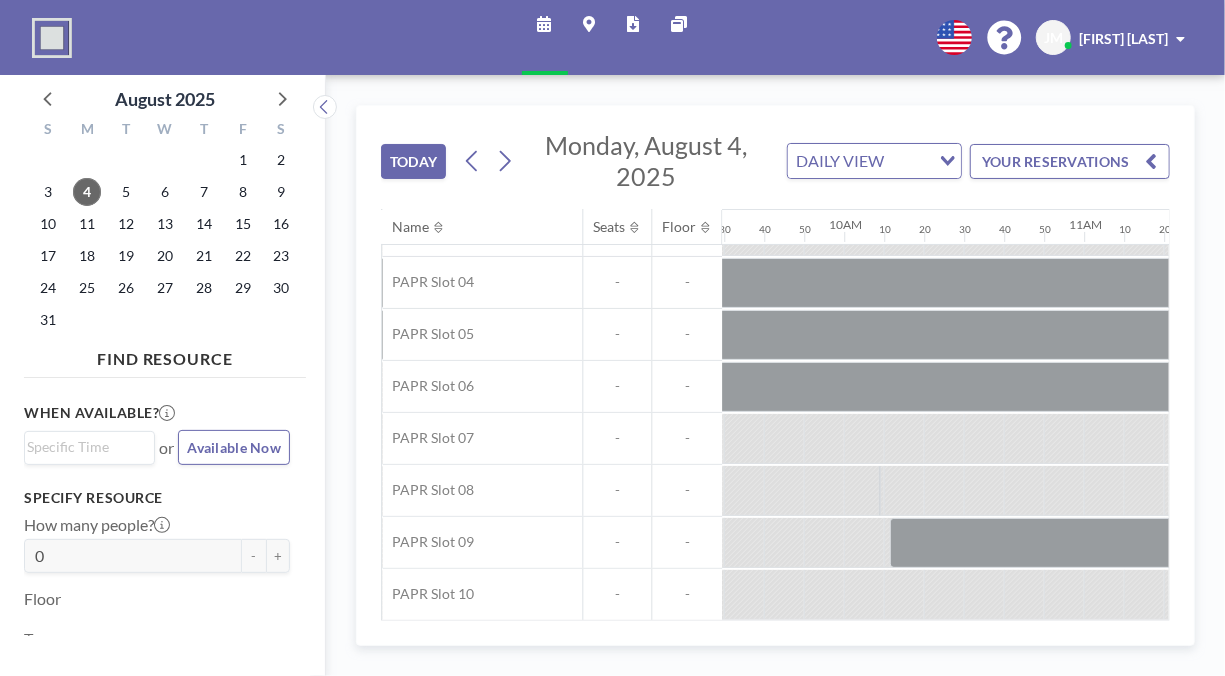 click on "JM  [FIRST] [LAST]" at bounding box center [1114, 37] 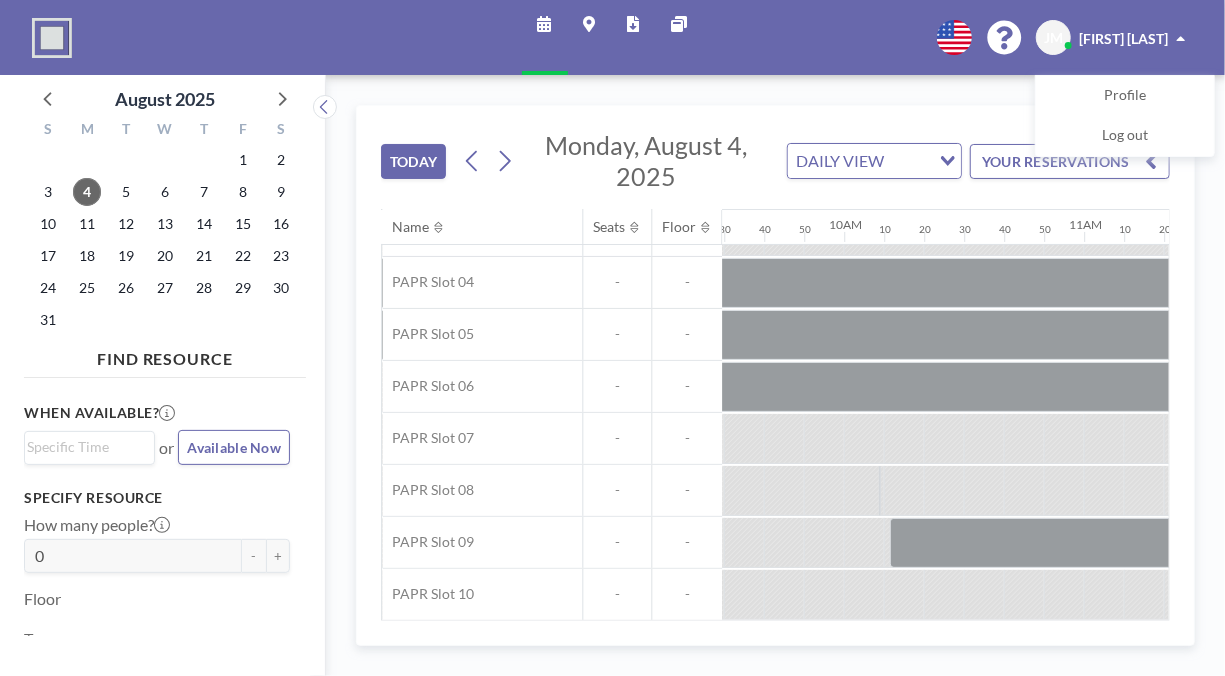 click on "Schedule Maps Reports Other sites  English   Polski   日本語   Española  JM  [FIRST] [LAST]  Profile Log out" at bounding box center [612, 37] 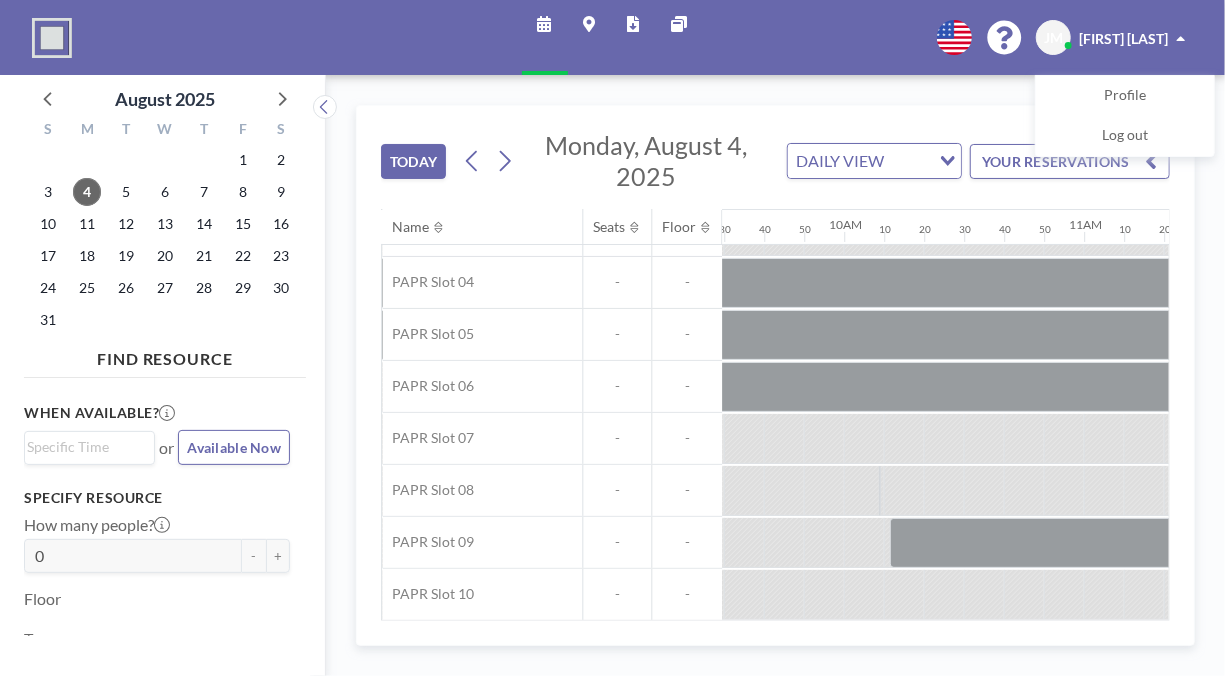 click on "Schedule Maps Reports Other sites  English   Polski   日本語   Española  JM  [FIRST] [LAST]  Profile Log out  August 2025 S M T W T F S 27 28 29 30 31 1 2 3 4 5 6 7 8 9 10 11 12 13 14 15 16 17 18 19 20 21 22 23 24 25 26 27 28 29 30 31 1 2 3 4 5 6 FIND RESOURCE  When available?            Loading...     or Available Now Specify resource  How many people?  0  -   +   Floor   Type   Room   Name            Loading...      TODAY  Monday, August 4, 2025
DAILY VIEW
Loading...      YOUR RESERVATIONS  Name Seats Floor  12AM   10   20   30   40   50   1AM   10   20   30   40   50   2AM   10   20   30   40   50   3AM   10   20   30   40   50   4AM   10   20   30   40   50   5AM   10   20   30   40   50   6AM   10   20   30   40   50   7AM   10   20   30   40   50   8AM   10   20   30   40   50   9AM   10   20   30   40   50   10AM   10   20   30   40   50   11AM   10   20   30   40   50   12PM   10   20   30   40   50   1PM   10   20   30   40   50   2PM   10   20   30" at bounding box center [612, 338] 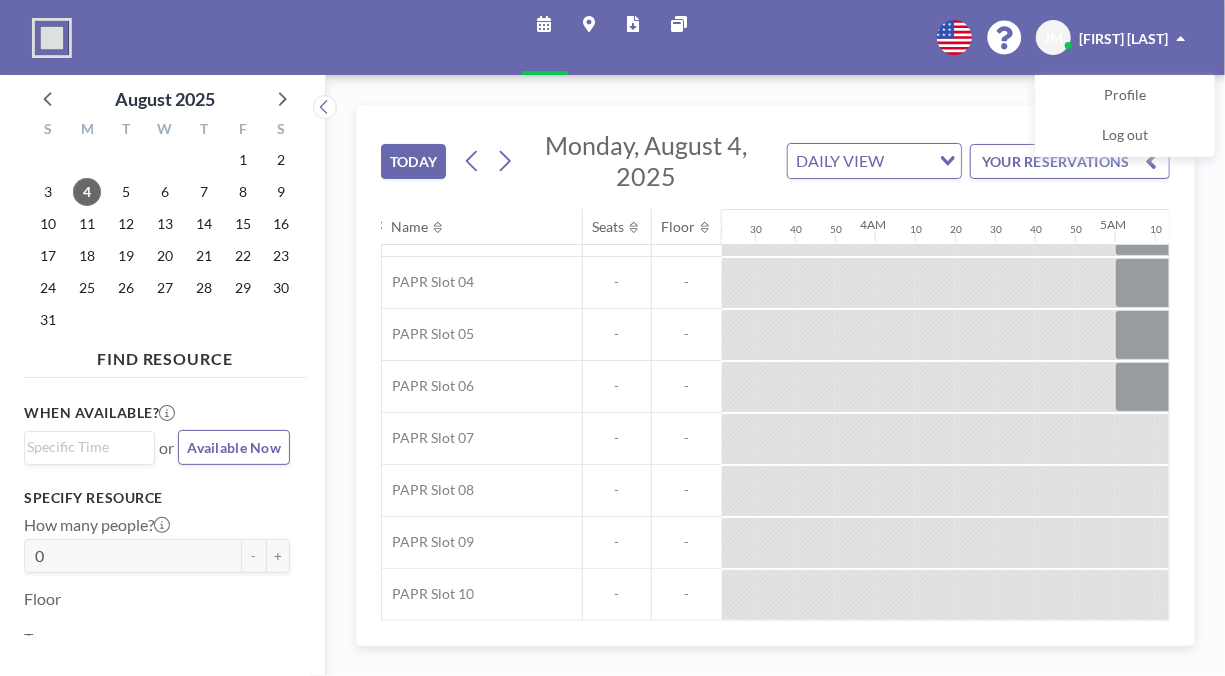scroll, scrollTop: 204, scrollLeft: 0, axis: vertical 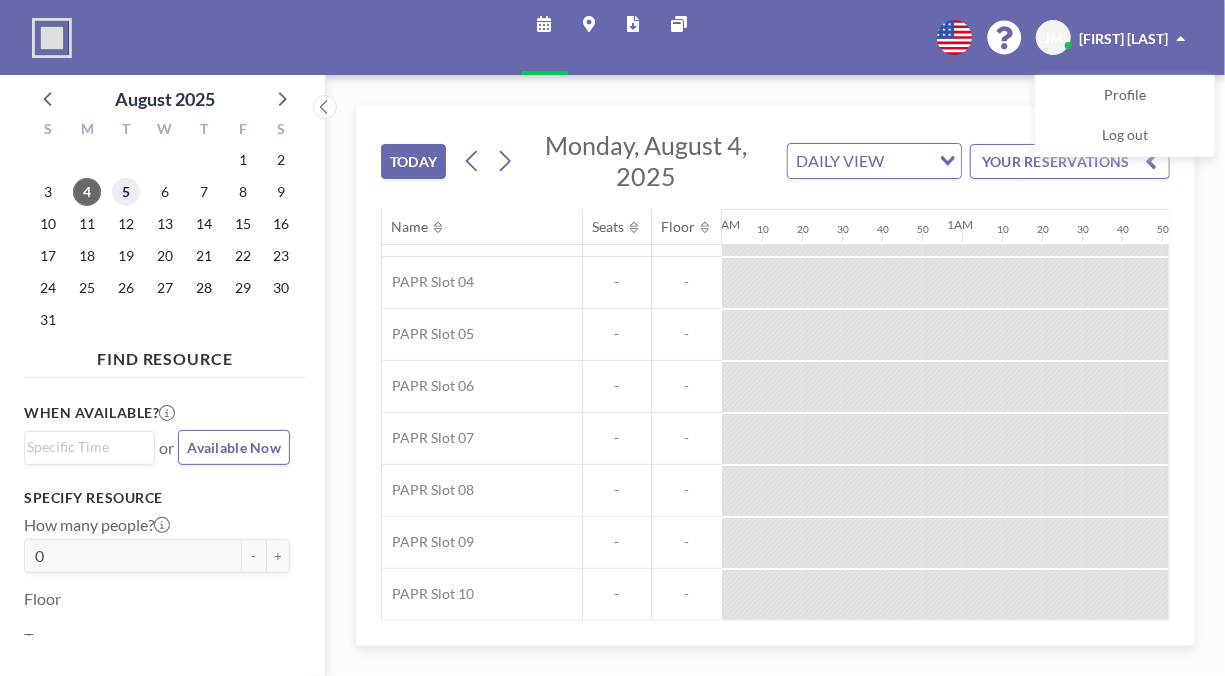 click on "5" at bounding box center [126, 192] 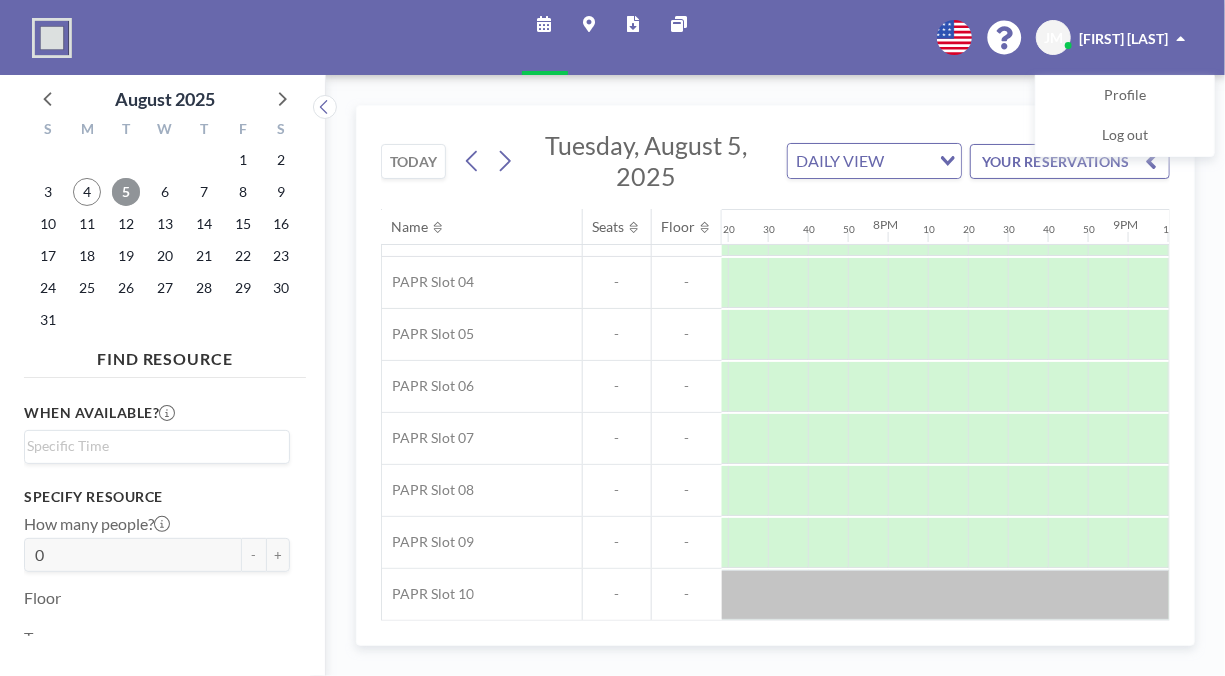 scroll, scrollTop: 204, scrollLeft: 5323, axis: both 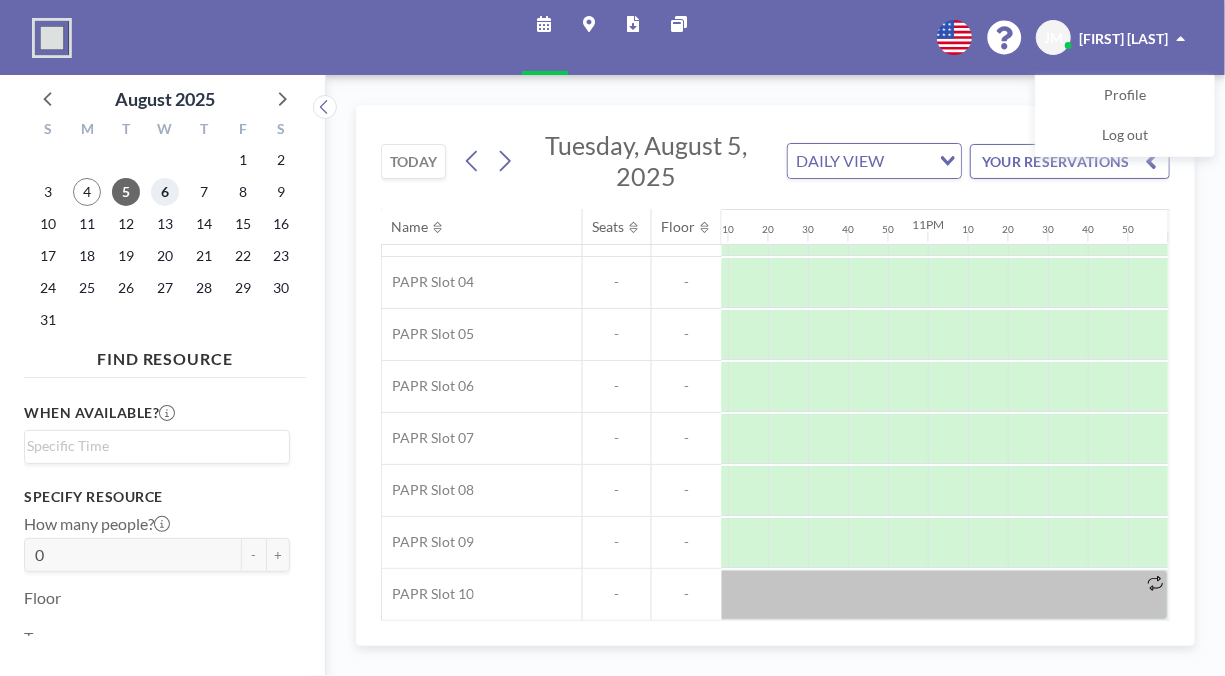 click on "6" at bounding box center [165, 192] 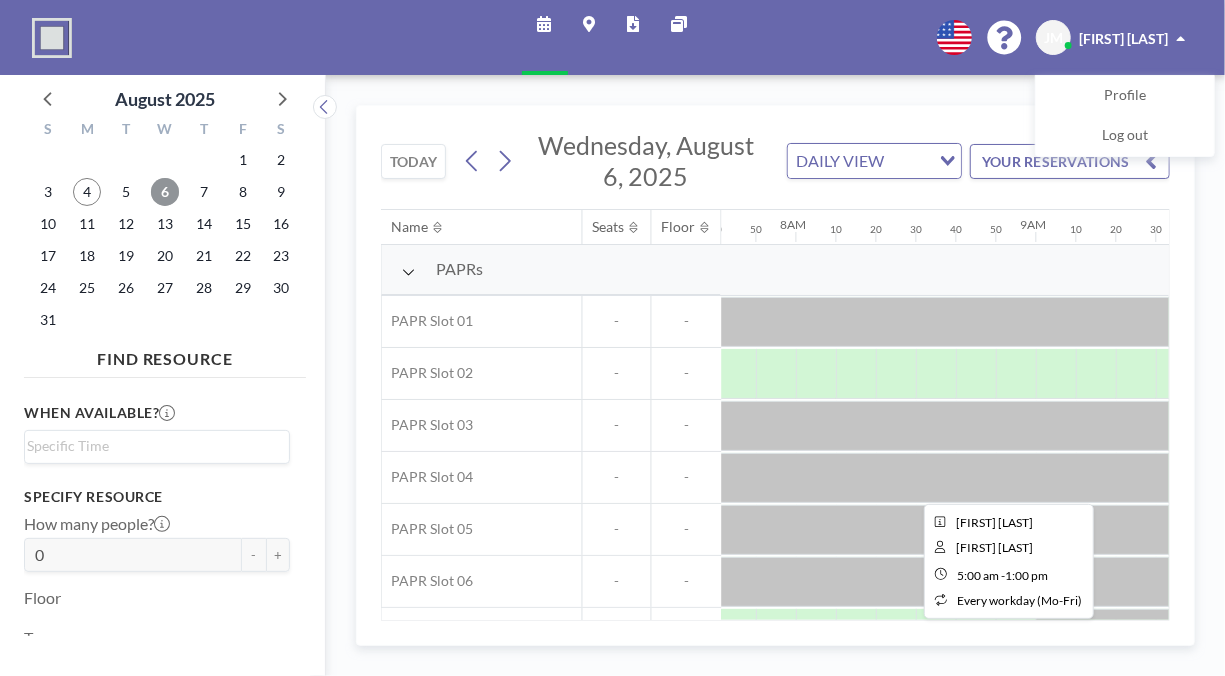 scroll, scrollTop: 0, scrollLeft: 1880, axis: horizontal 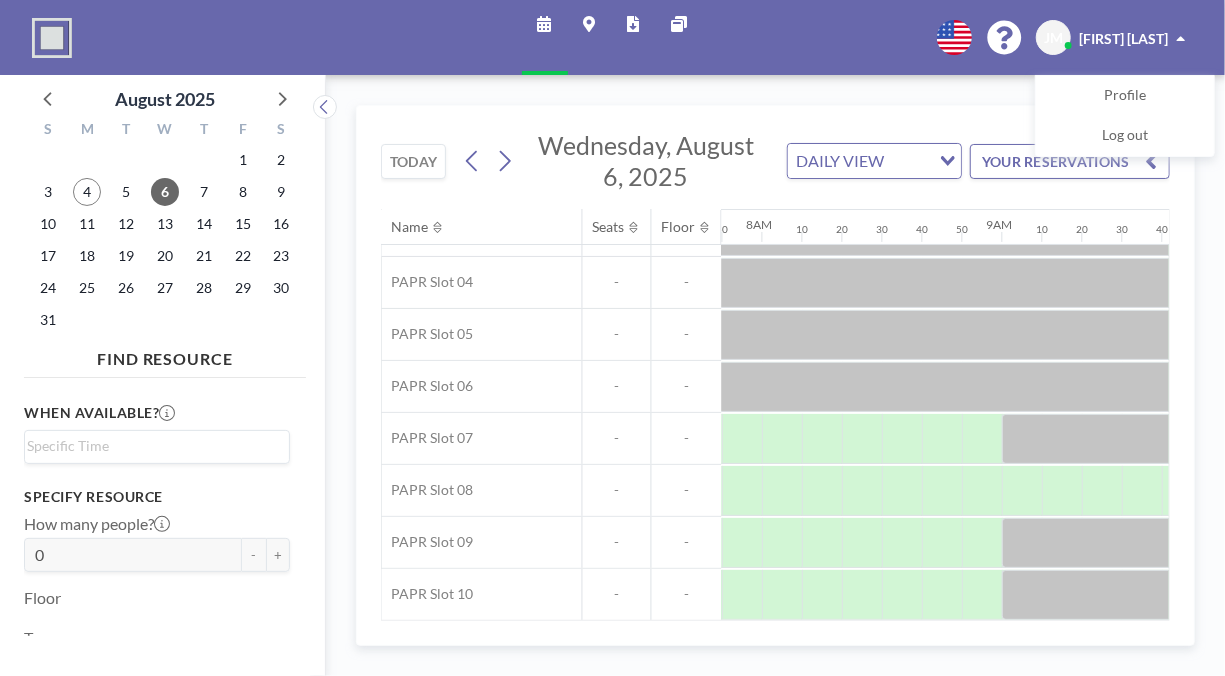 drag, startPoint x: 667, startPoint y: 620, endPoint x: 699, endPoint y: 620, distance: 32 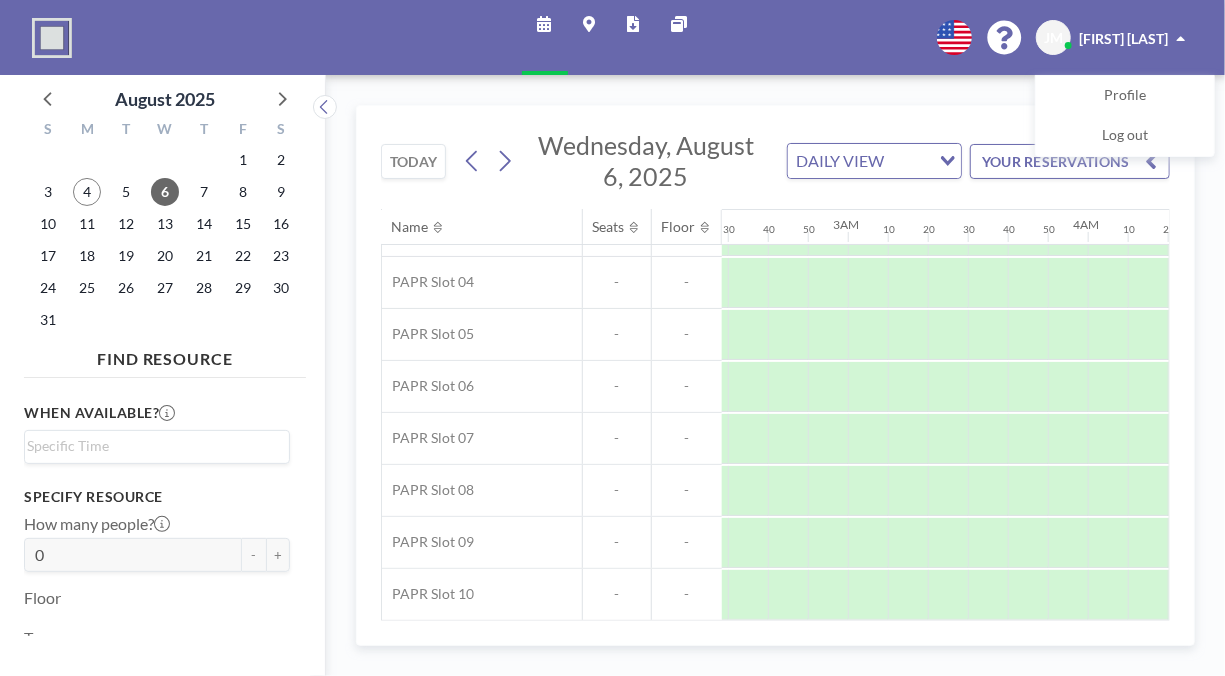 scroll, scrollTop: 204, scrollLeft: 0, axis: vertical 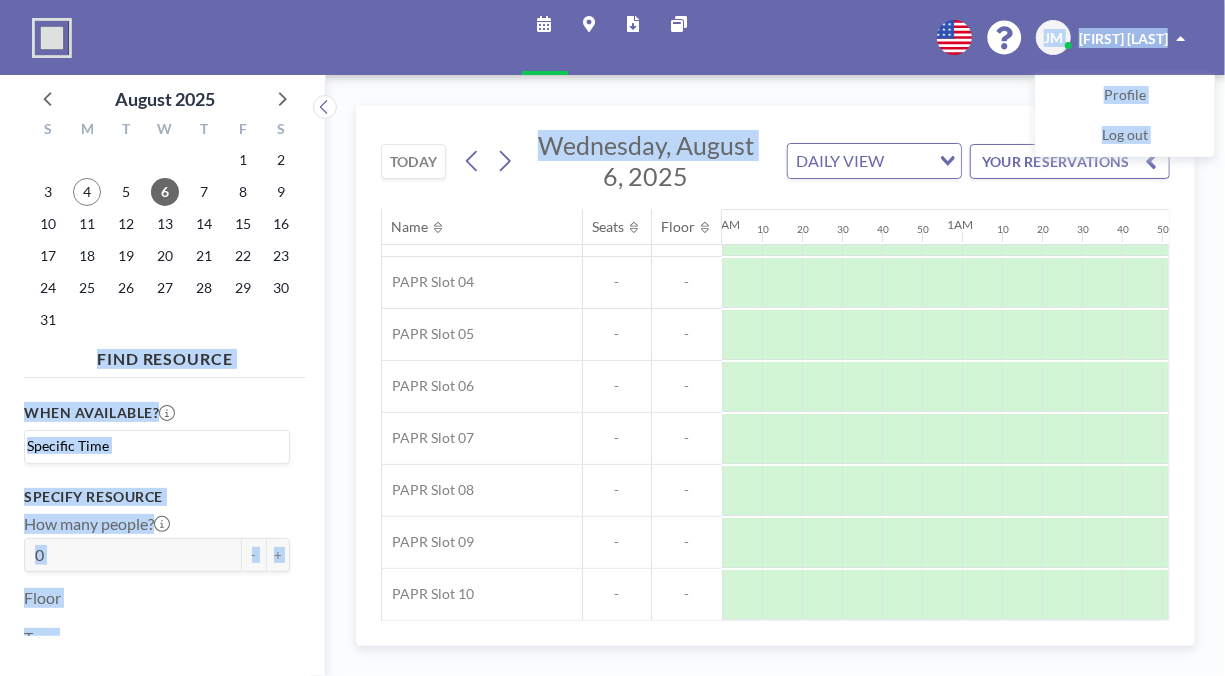 drag, startPoint x: 849, startPoint y: 26, endPoint x: 743, endPoint y: 78, distance: 118.06778 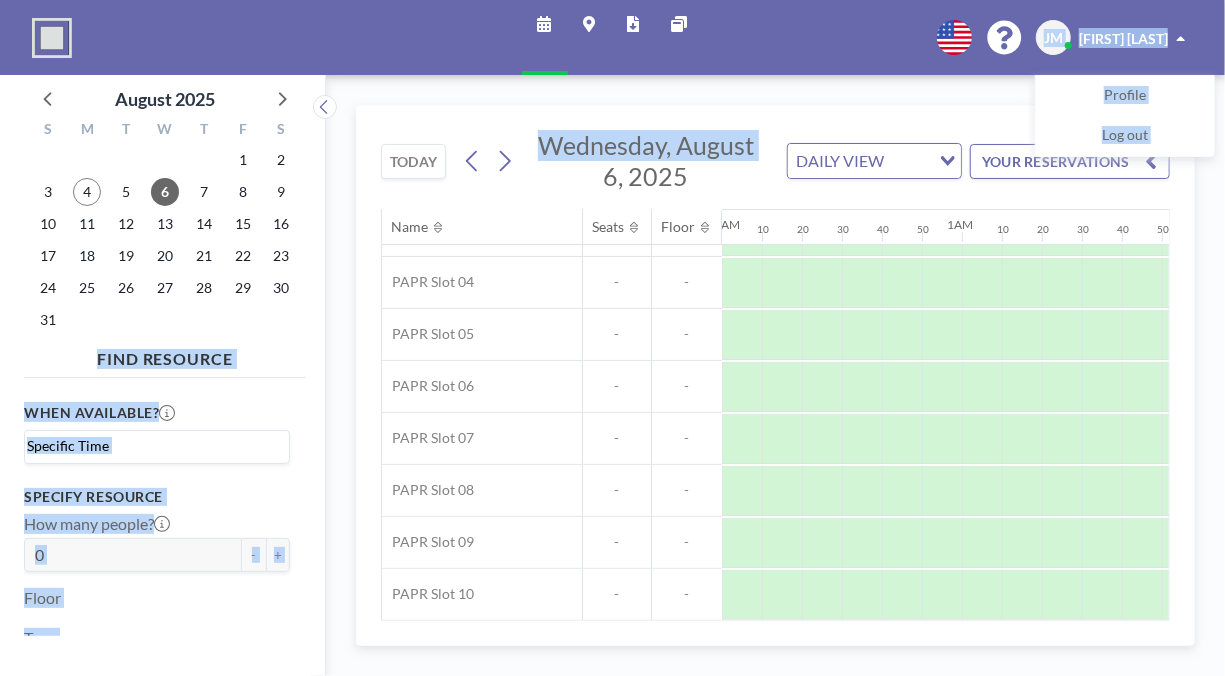 click on "Schedule Maps Reports Other sites  English   Polski   日本語   Española  JM  [FIRST] [LAST]  Profile Log out  August 2025 S M T W T F S 27 28 29 30 31 1 2 3 4 5 6 7 8 9 10 11 12 13 14 15 16 17 18 19 20 21 22 23 24 25 26 27 28 29 30 31 1 2 3 4 5 6 FIND RESOURCE  When available?            Loading...     Specify resource  How many people?  0  -   +   Floor   Type   Room   Name            Loading...      TODAY  Wednesday, August 6, 2025
DAILY VIEW
Loading...      YOUR RESERVATIONS  Name Seats Floor  12AM   10   20   30   40   50   1AM   10   20   30   40   50   2AM   10   20   30   40   50   3AM   10   20   30   40   50   4AM   10   20   30   40   50   5AM   10   20   30   40   50   6AM   10   20   30   40   50   7AM   10   20   30   40   50   8AM   10   20   30   40   50   9AM   10   20   30   40   50   10AM   10   20   30   40   50   11AM   10   20   30   40   50   12PM   10   20   30   40   50   1PM   10   20   30   40   50   2PM   10   20   30" at bounding box center [612, 338] 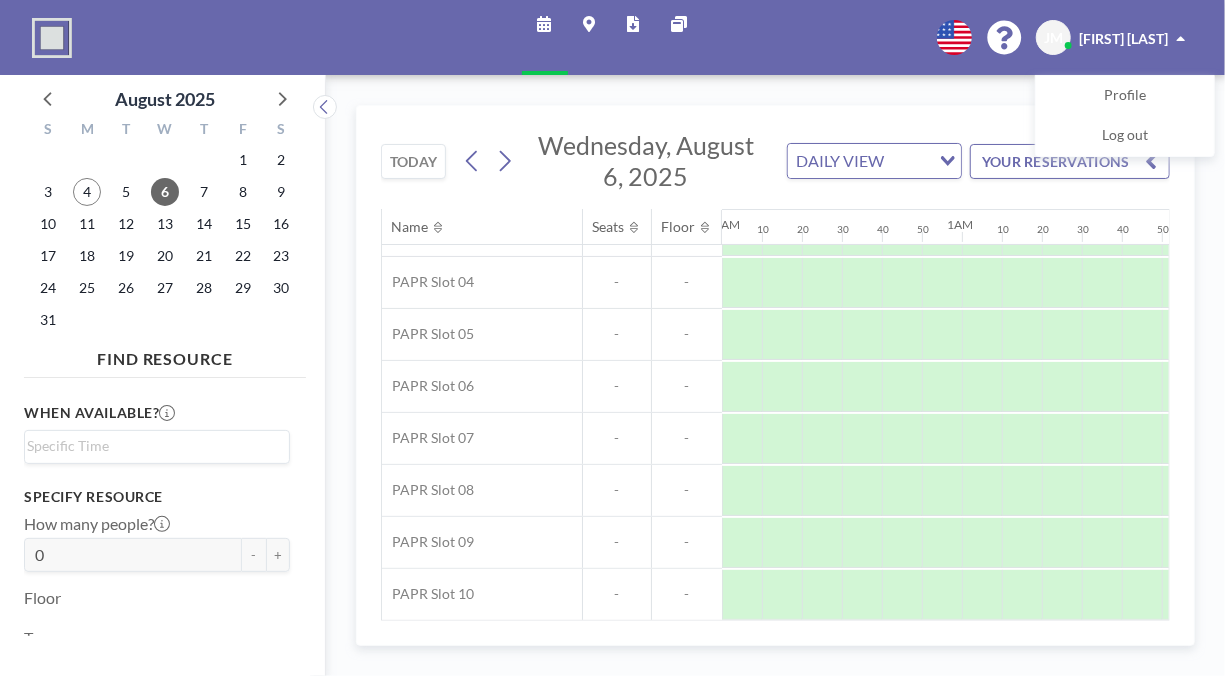 click on "Schedule Maps Reports Other sites  English   Polski   日本語   Española  JM  [FIRST] [LAST]  Profile Log out" at bounding box center [612, 37] 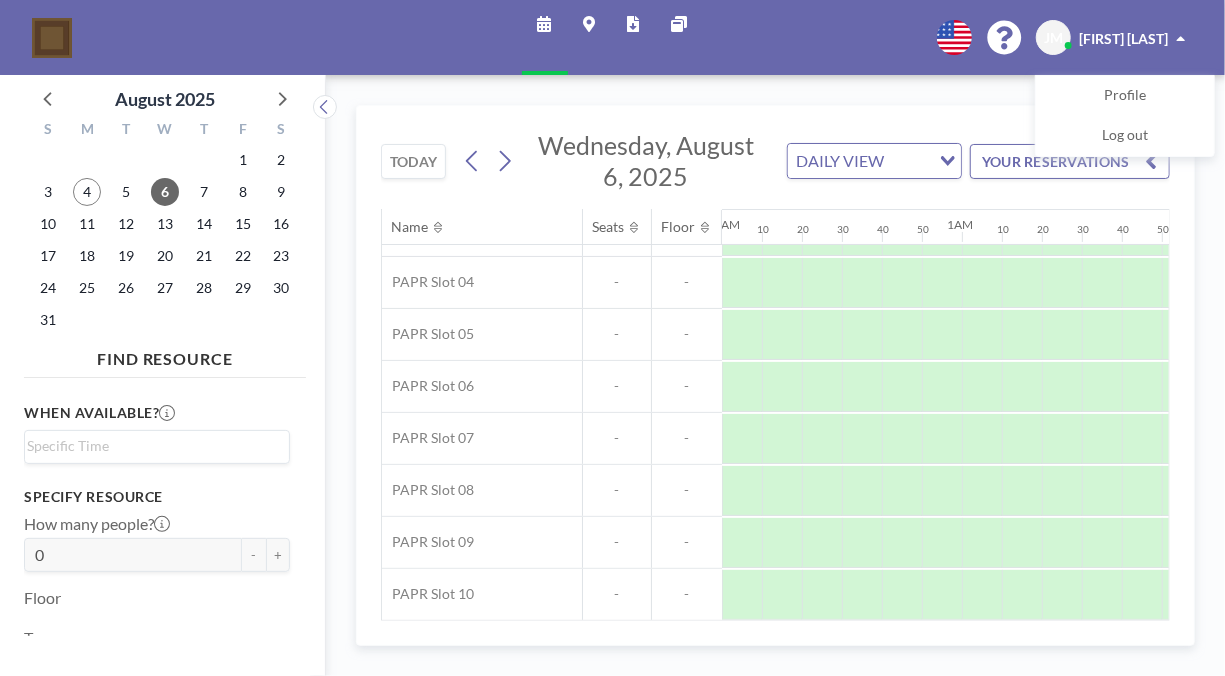 drag, startPoint x: 357, startPoint y: 57, endPoint x: 368, endPoint y: 58, distance: 11.045361 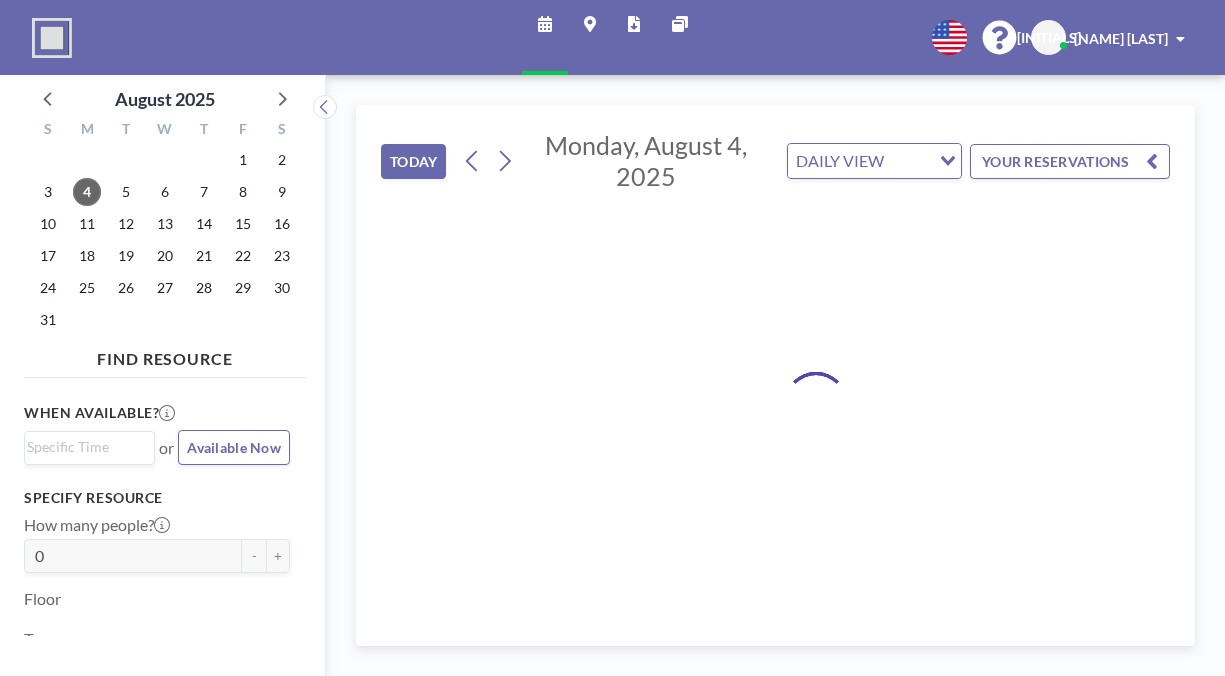 scroll, scrollTop: 0, scrollLeft: 0, axis: both 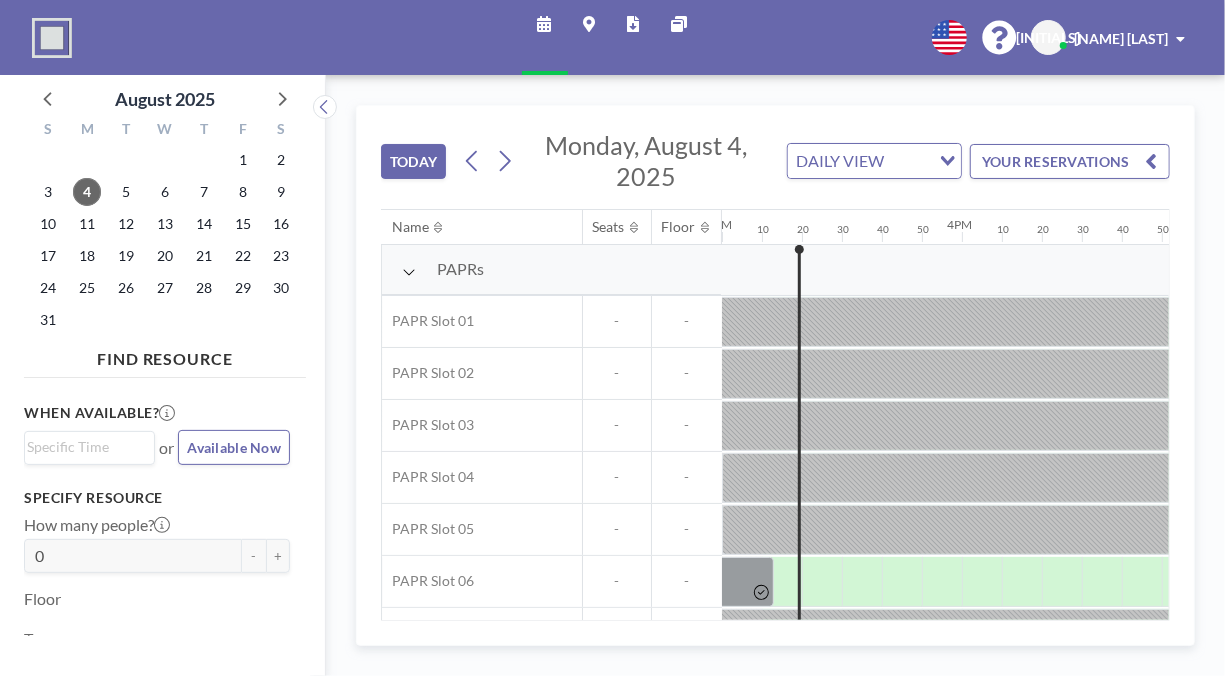 click on "Schedule" at bounding box center (545, 37) 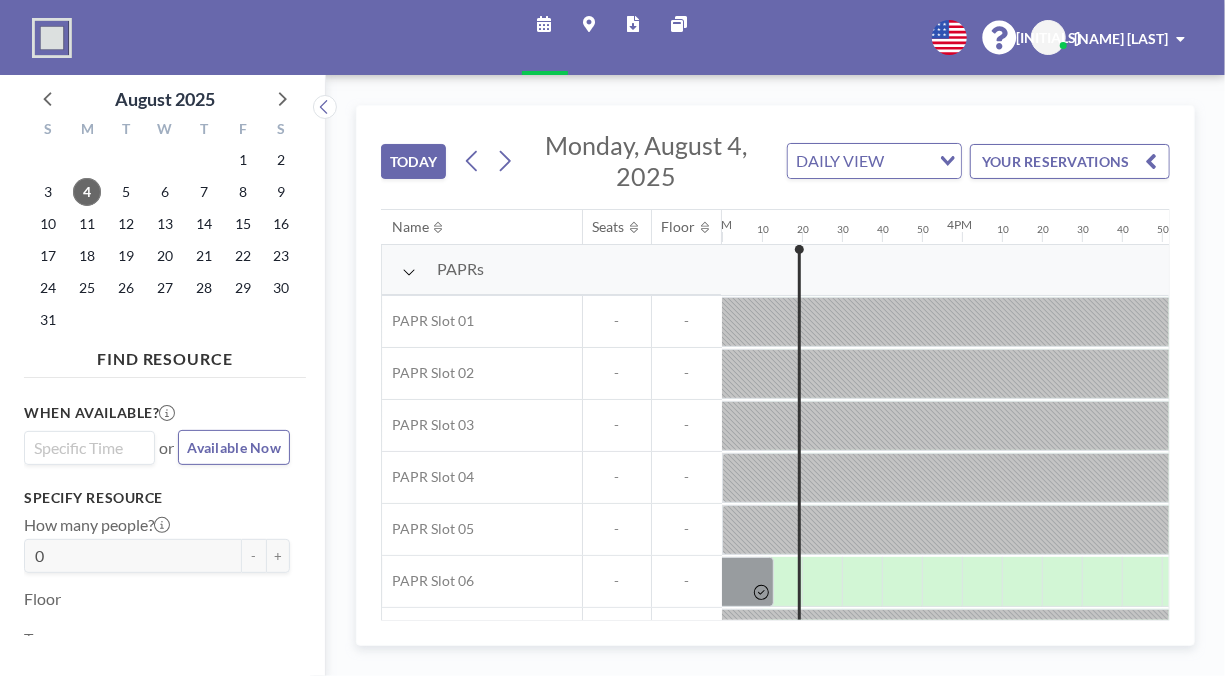 click at bounding box center [85, 448] 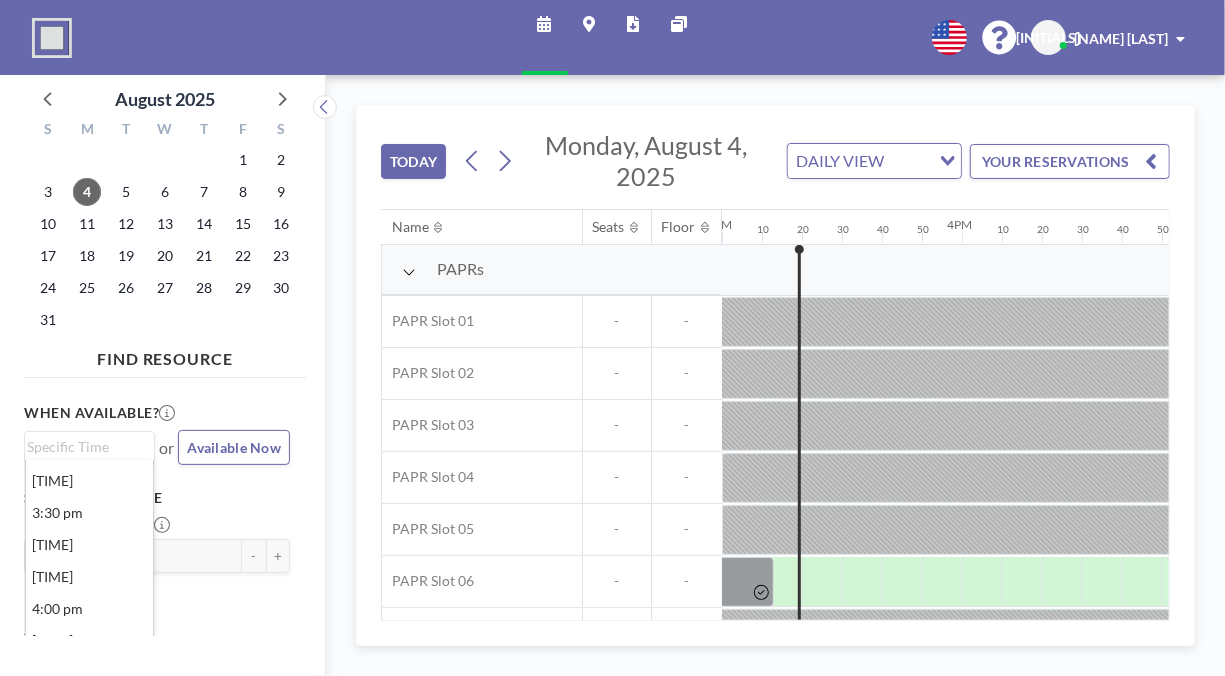 click on "6" at bounding box center (281, 320) 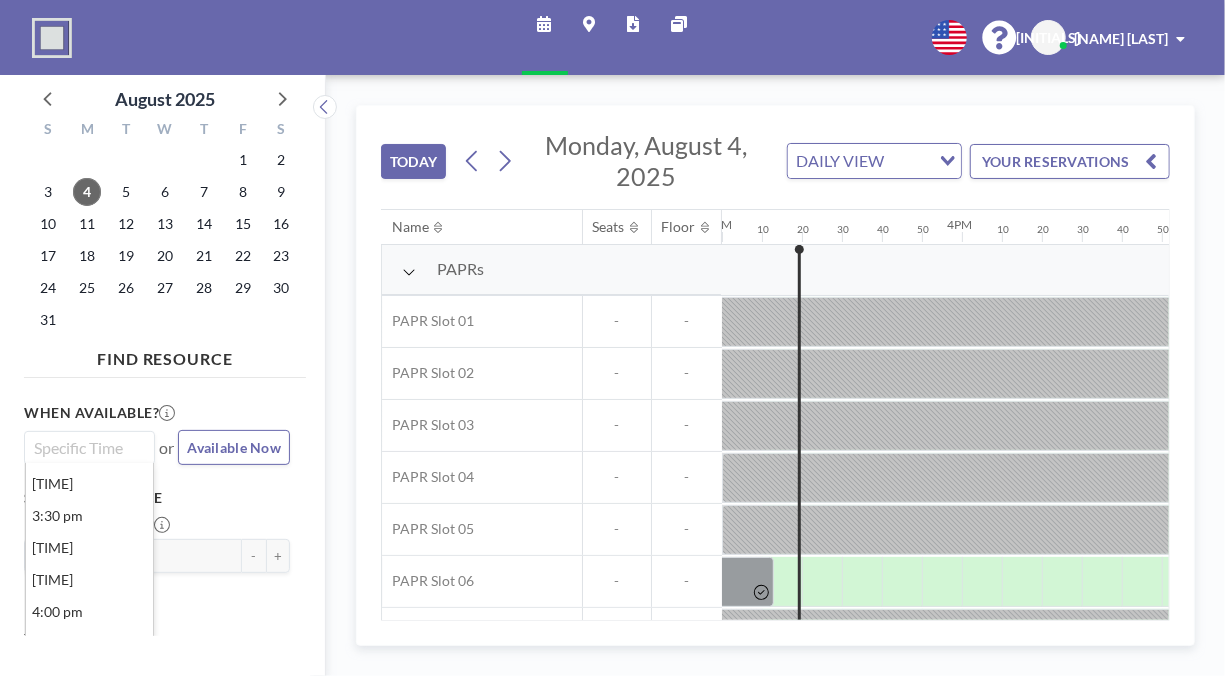 click at bounding box center (85, 448) 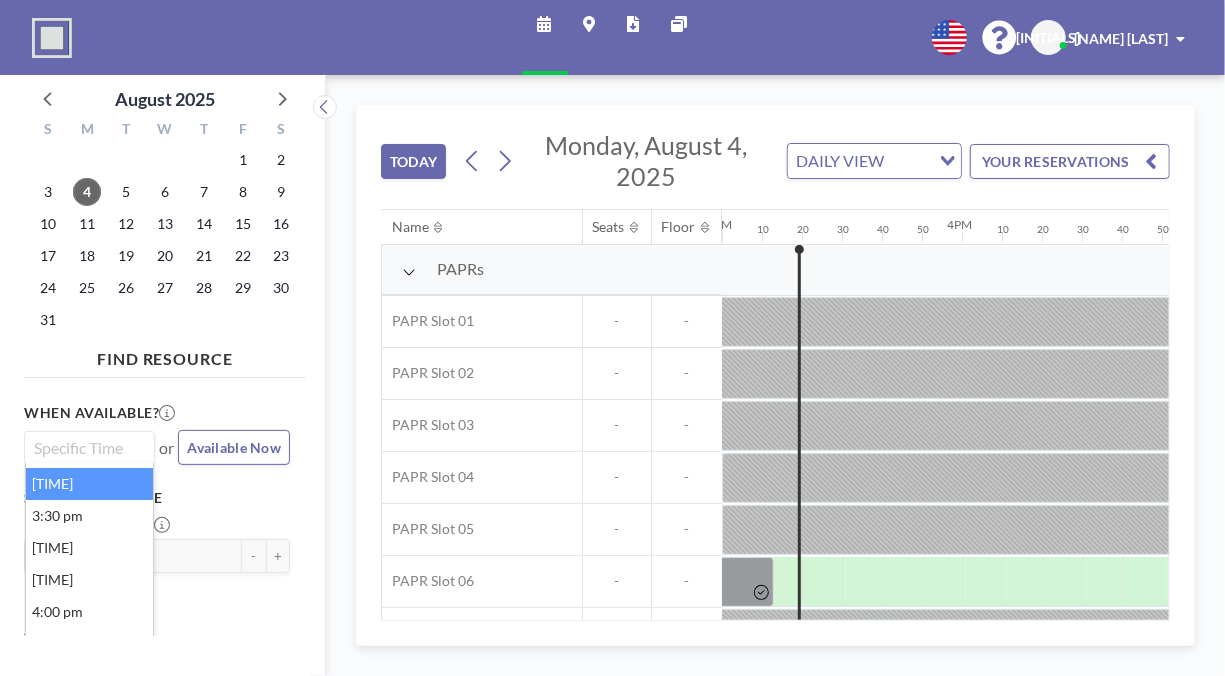 click on "3:20 pm" at bounding box center (89, 484) 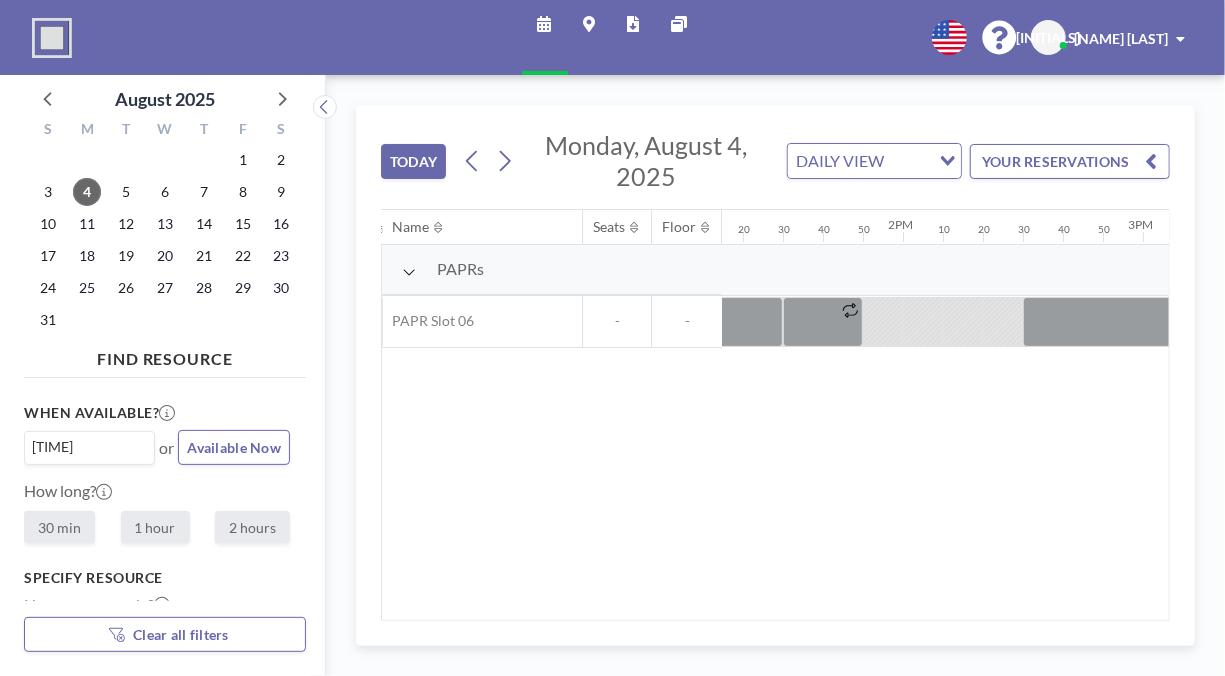 scroll, scrollTop: 0, scrollLeft: 3600, axis: horizontal 